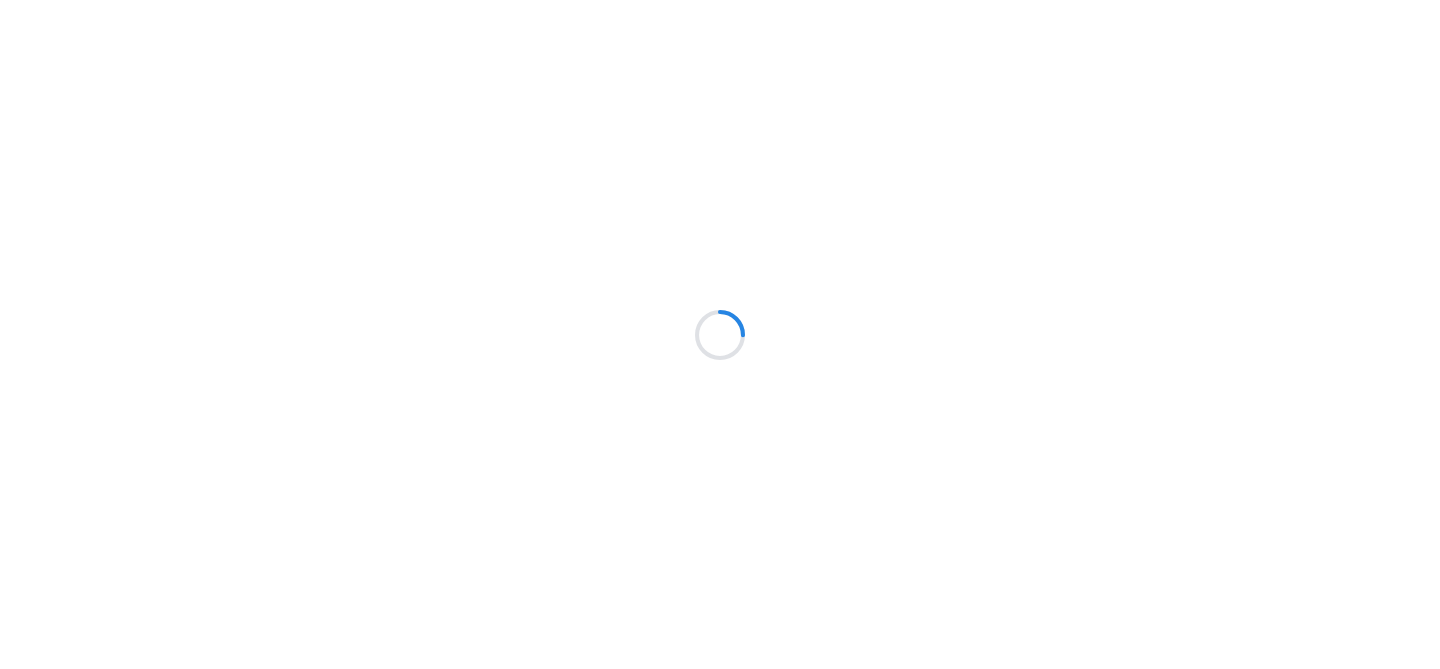 scroll, scrollTop: 0, scrollLeft: 0, axis: both 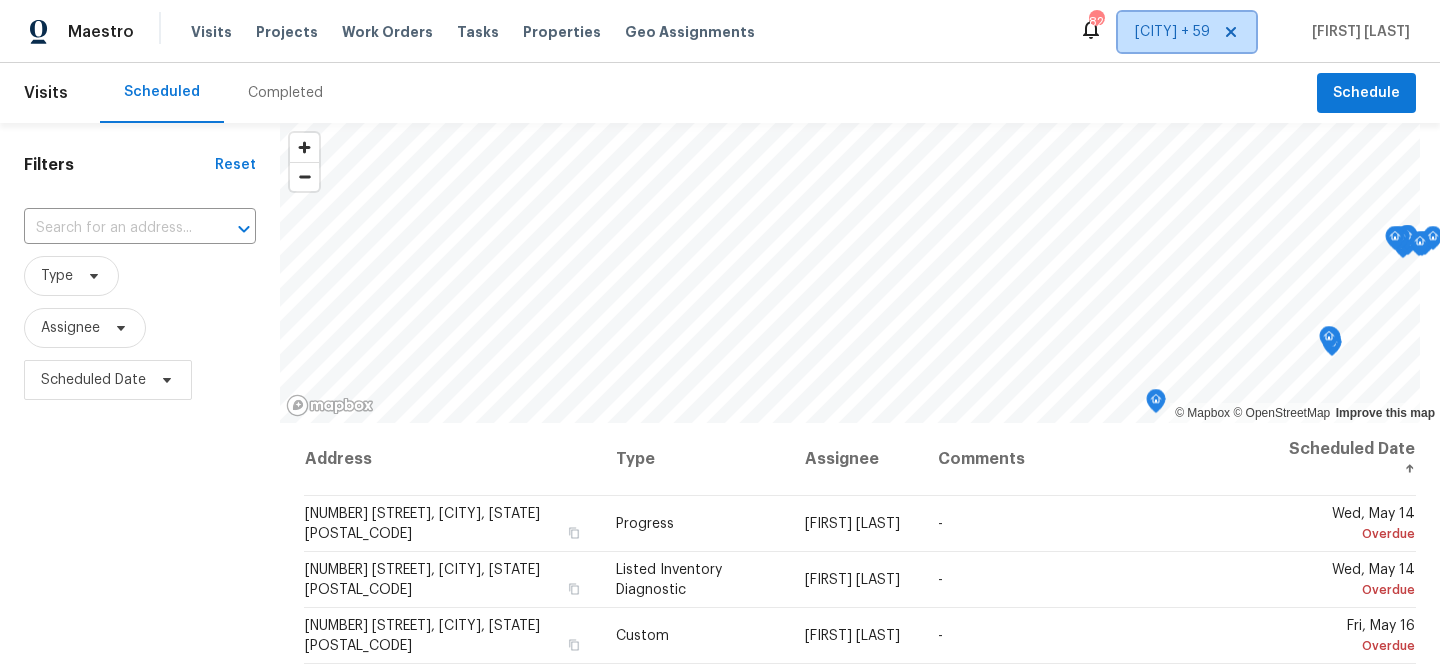 click on "[CITY] + 59" at bounding box center (1172, 32) 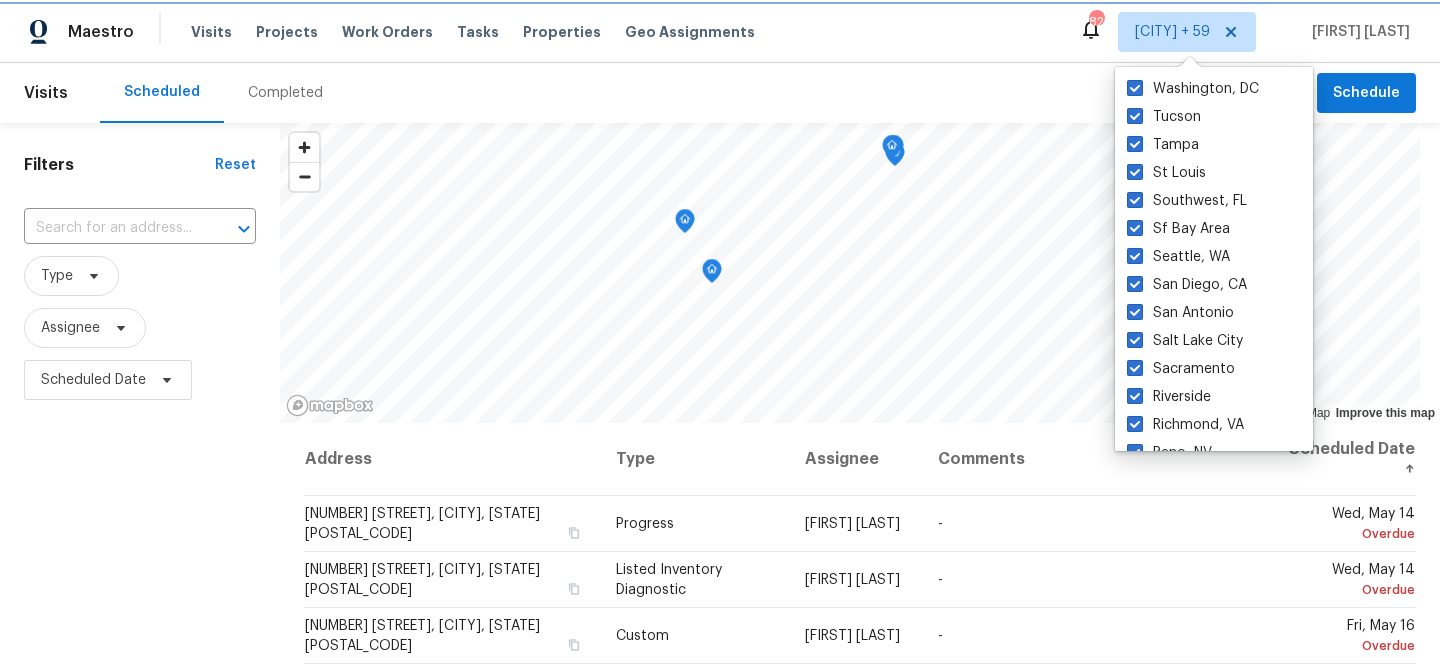 click 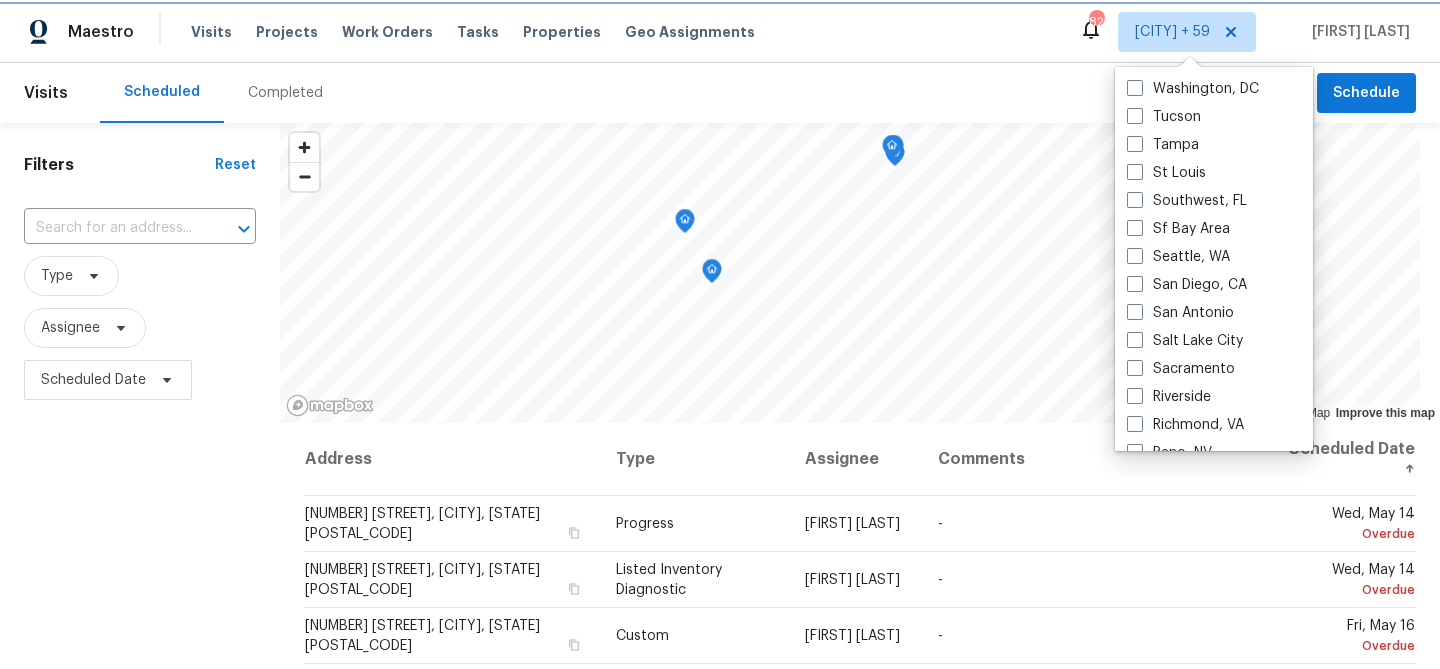 checkbox on "false" 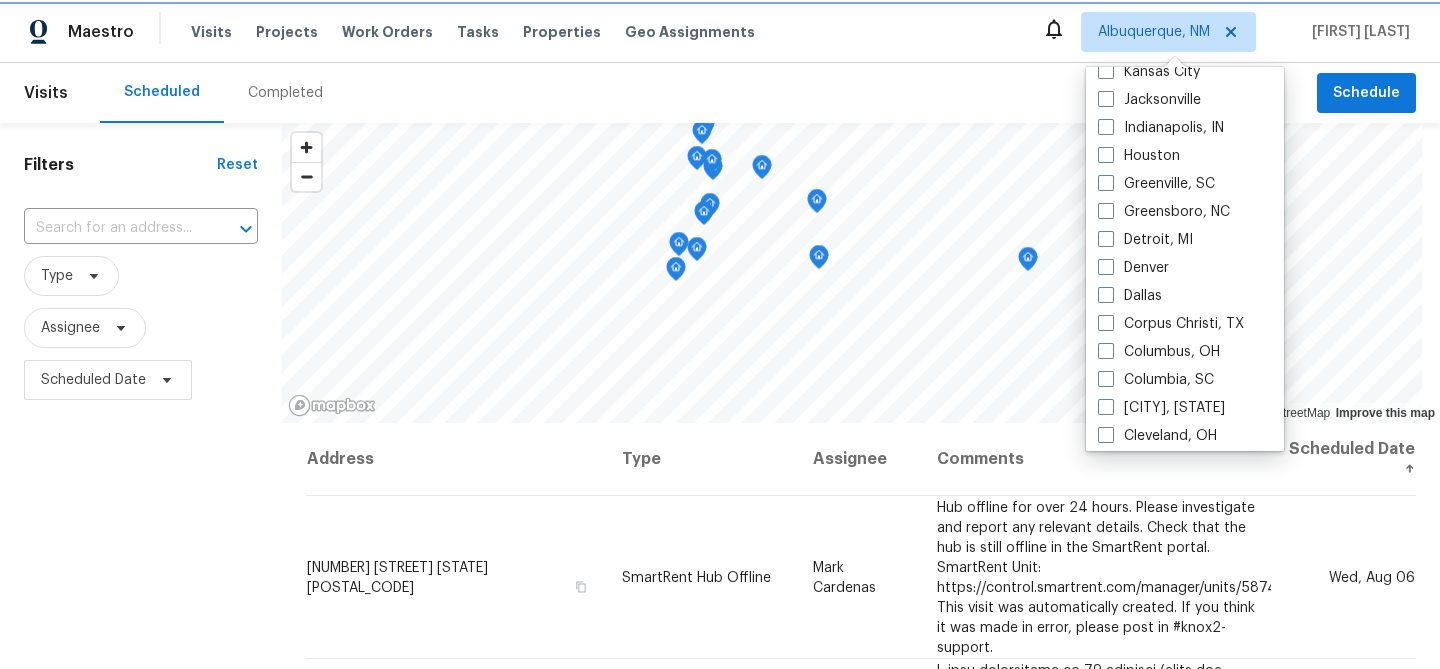 scroll, scrollTop: 921, scrollLeft: 0, axis: vertical 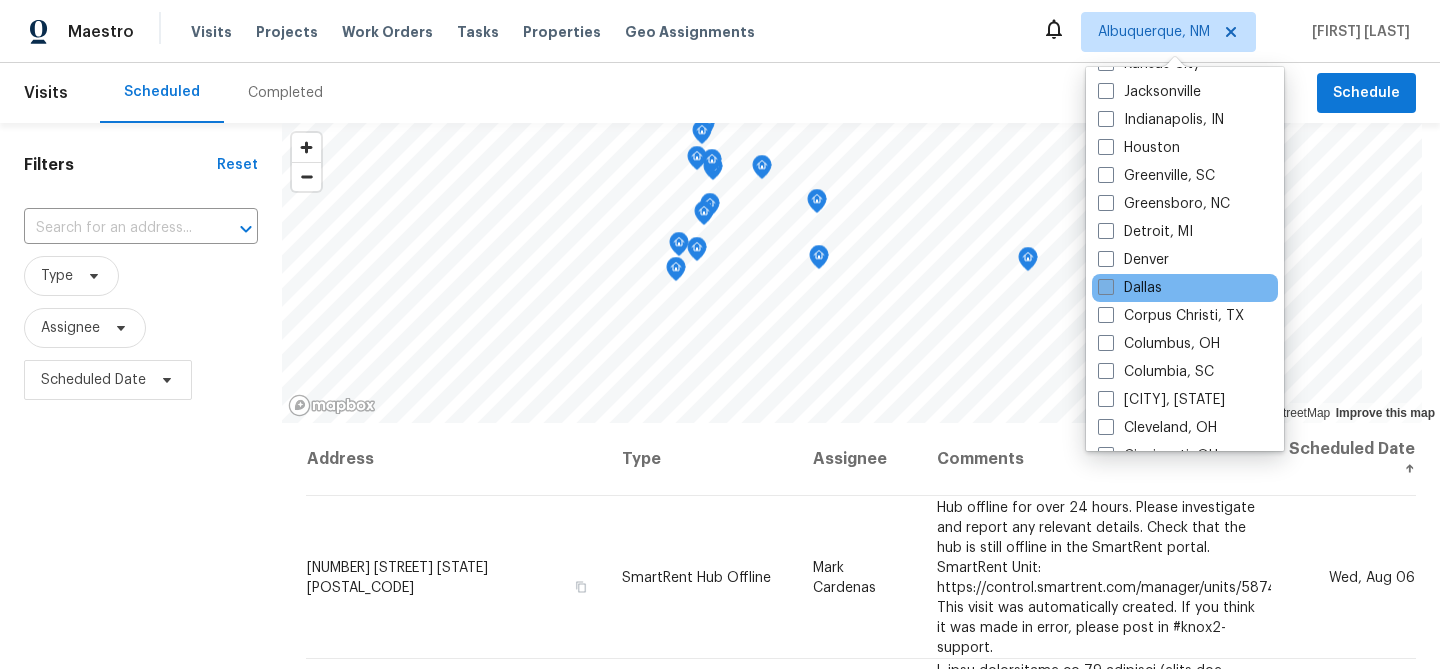 click at bounding box center [1106, 287] 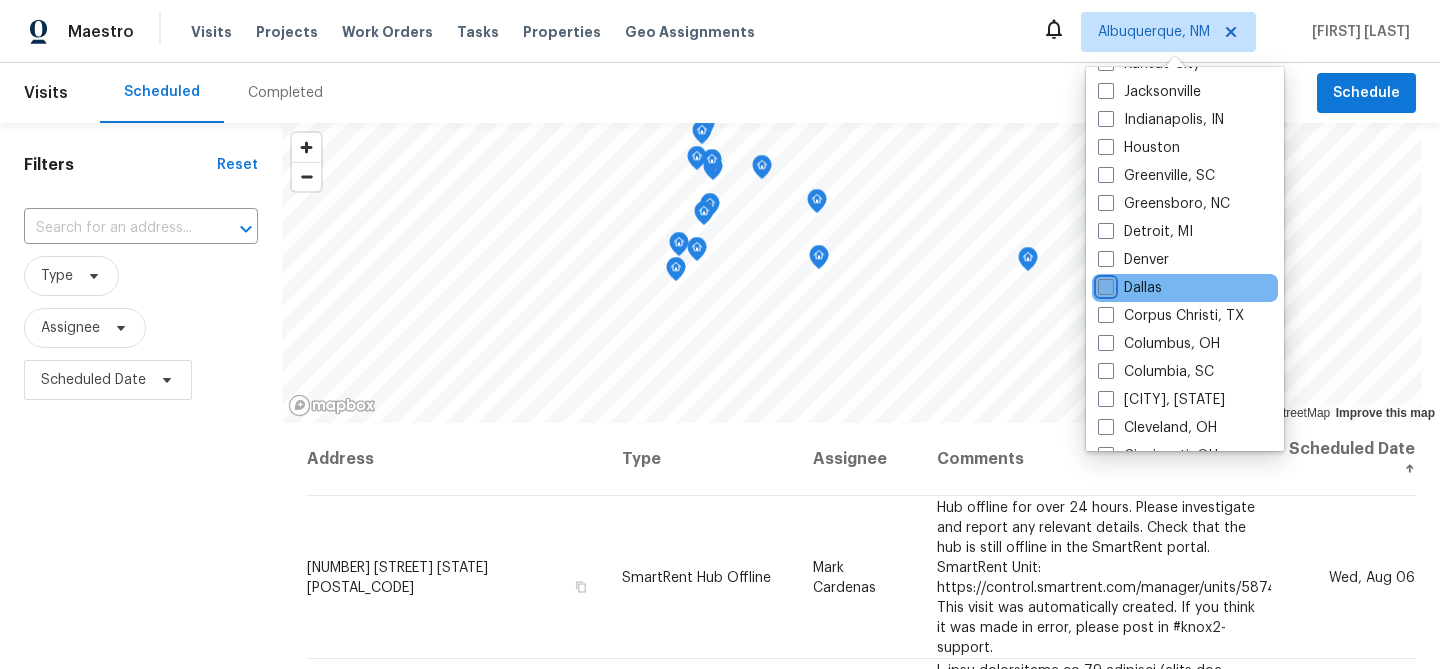 click on "Dallas" at bounding box center (1104, 284) 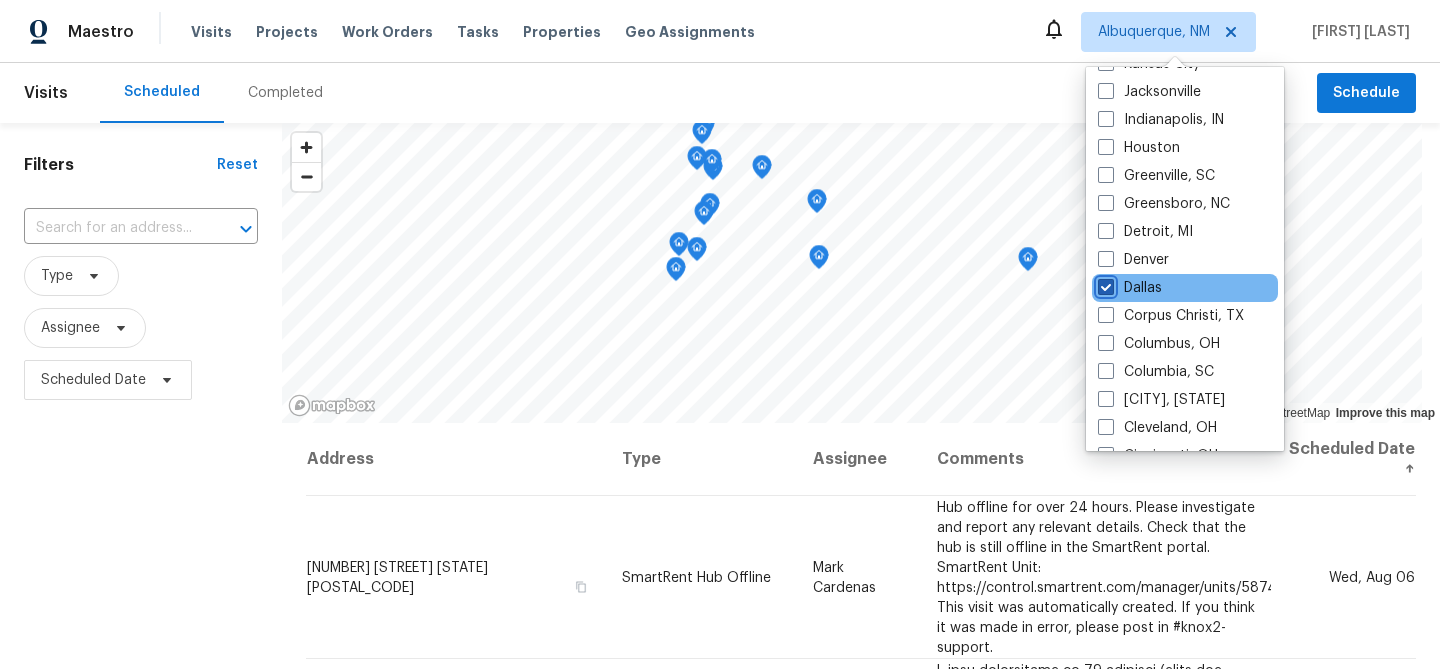 checkbox on "true" 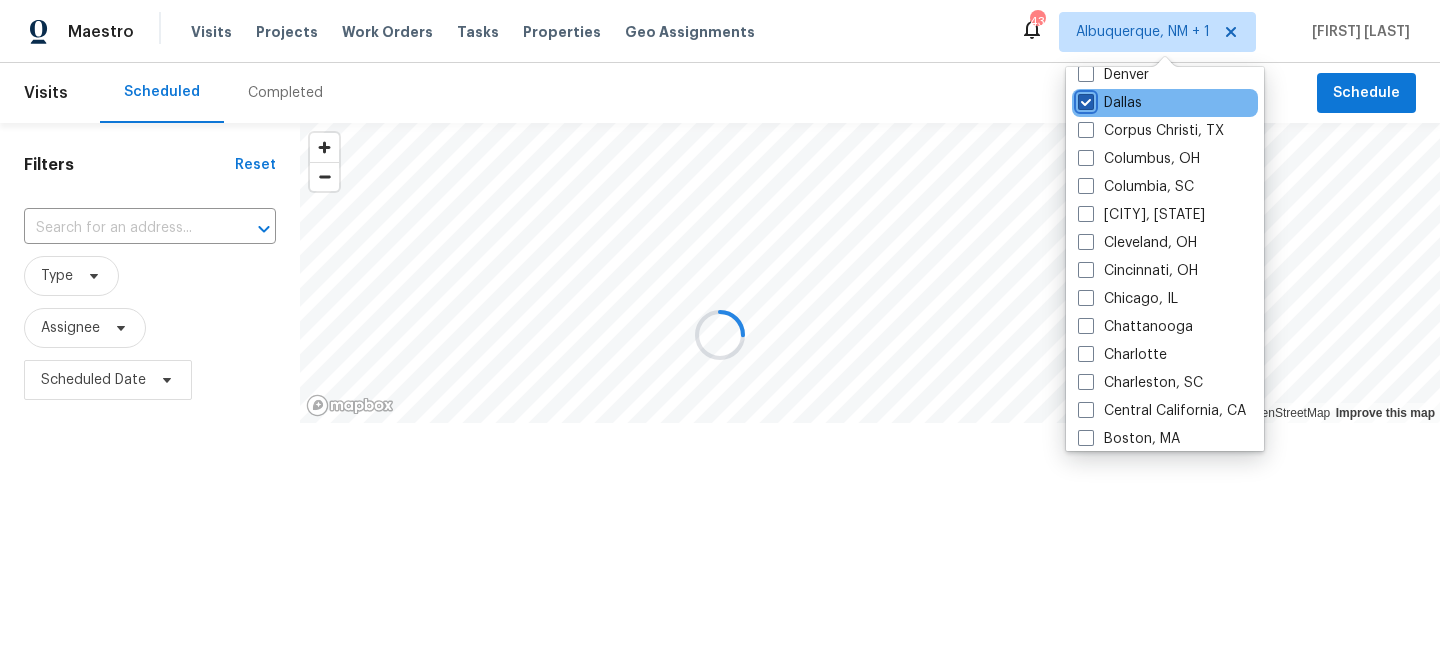 scroll, scrollTop: 1340, scrollLeft: 0, axis: vertical 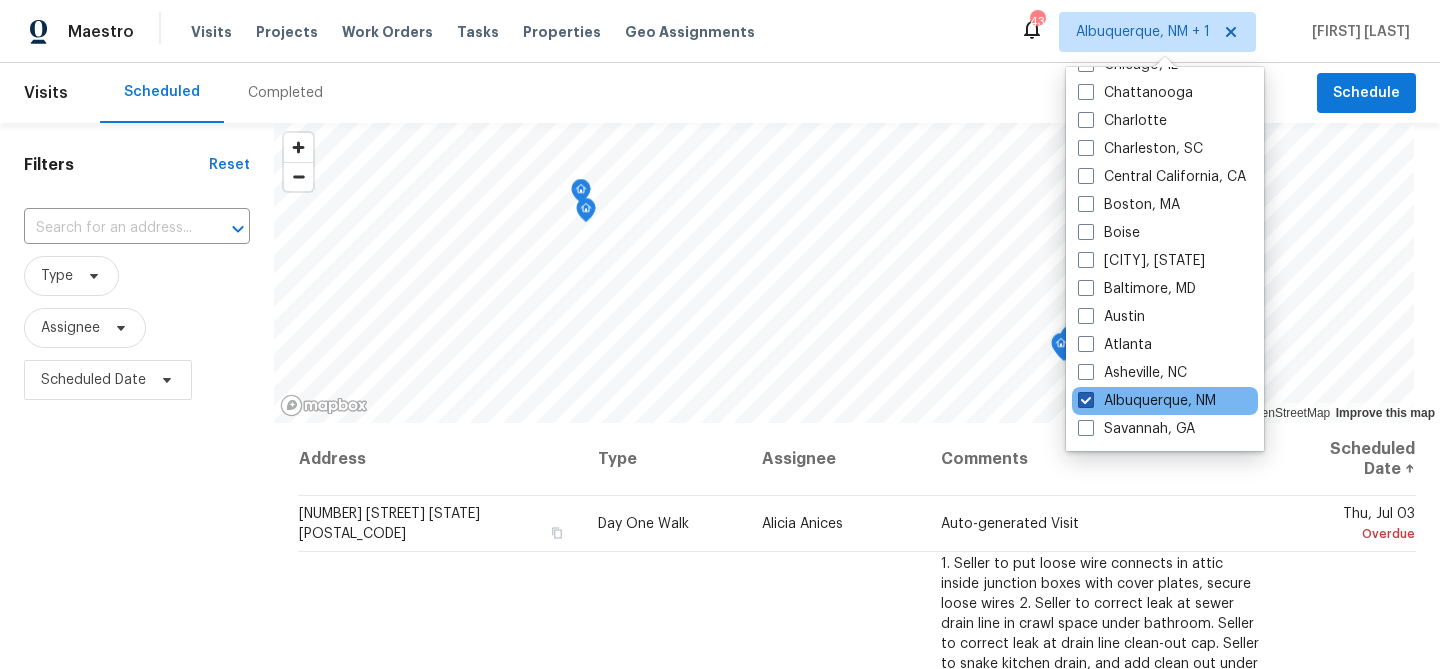click at bounding box center [1086, 400] 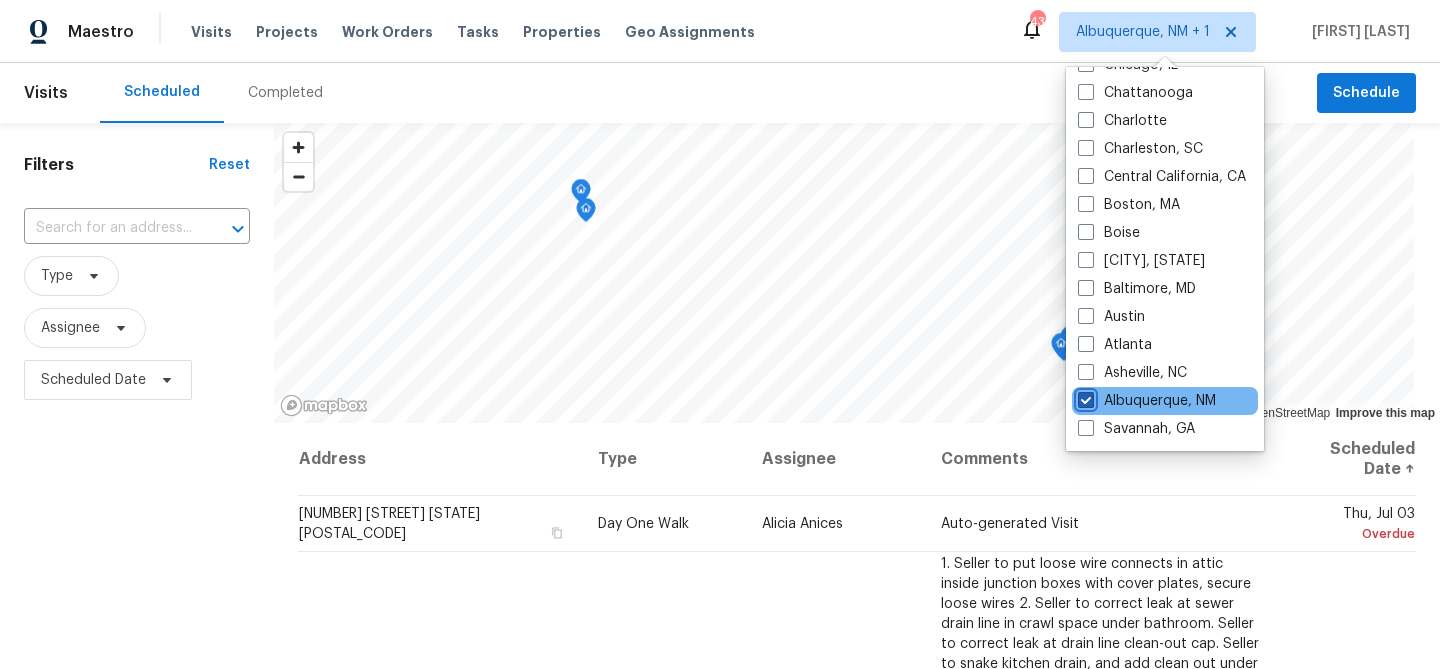 click on "Albuquerque, NM" at bounding box center (1084, 397) 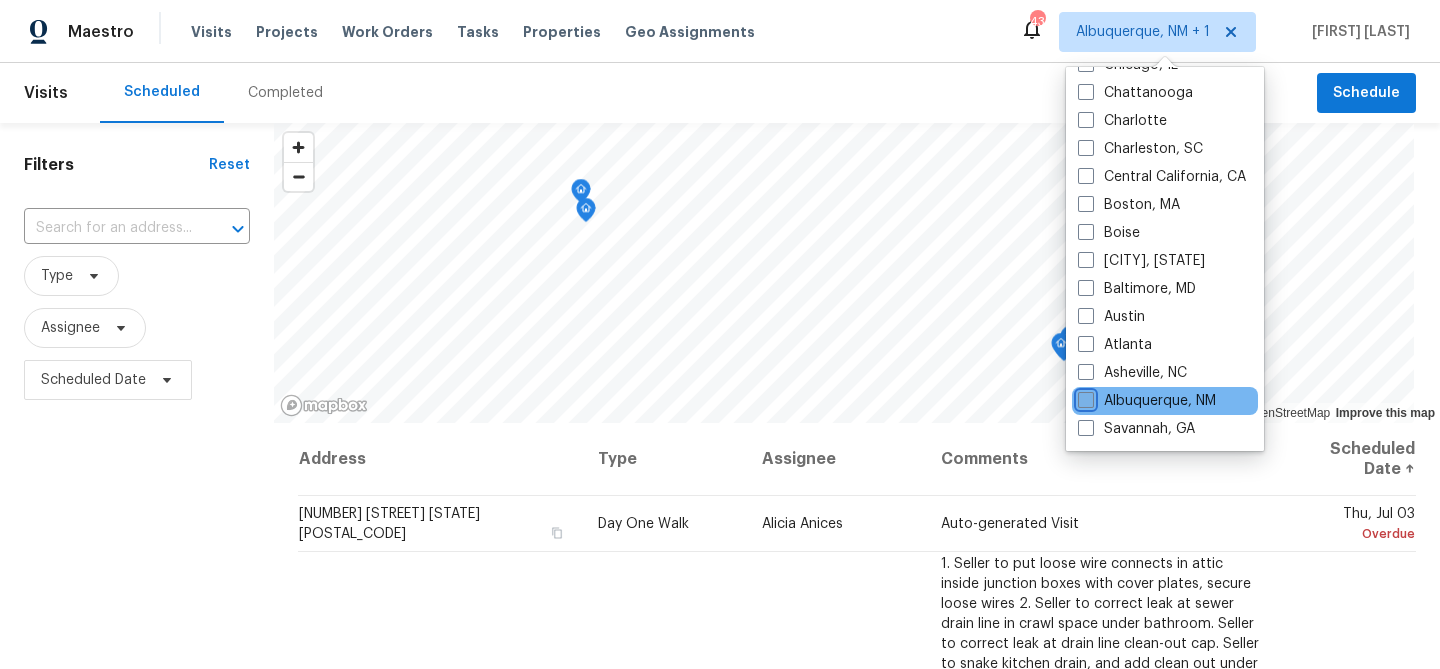checkbox on "false" 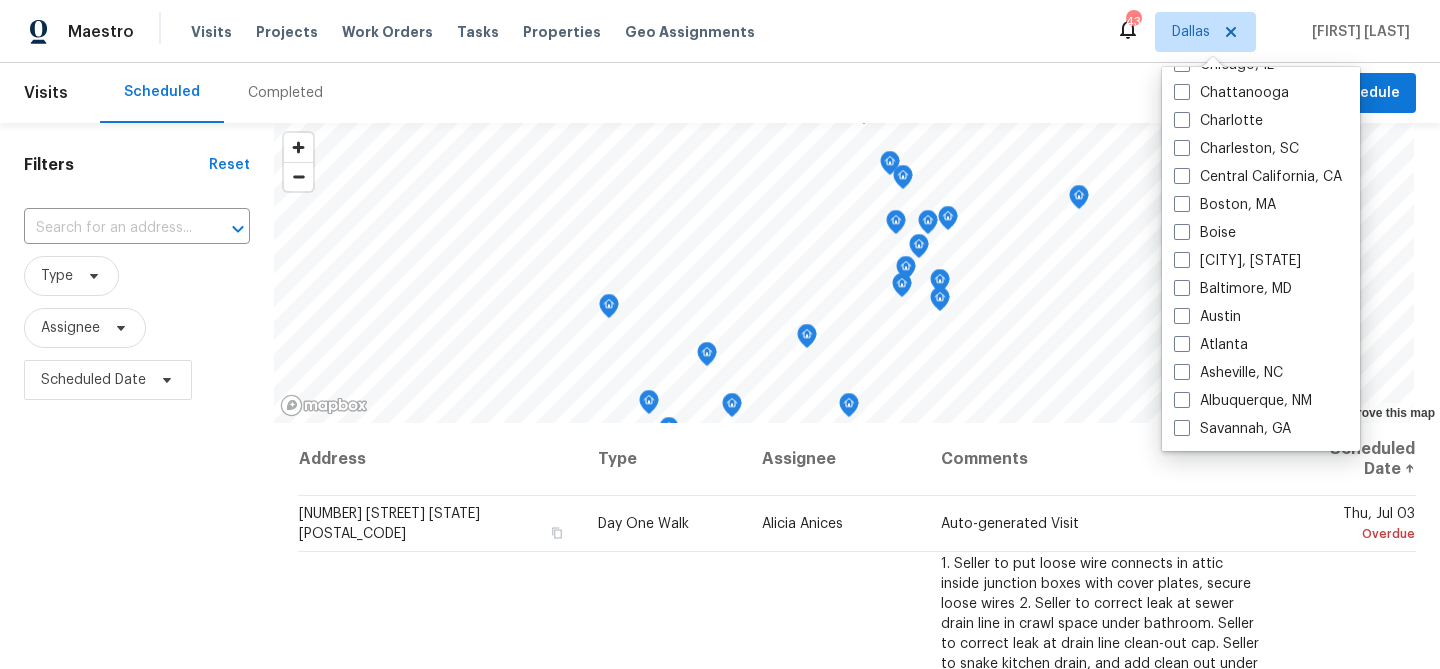 click on "Scheduled Completed" at bounding box center (708, 93) 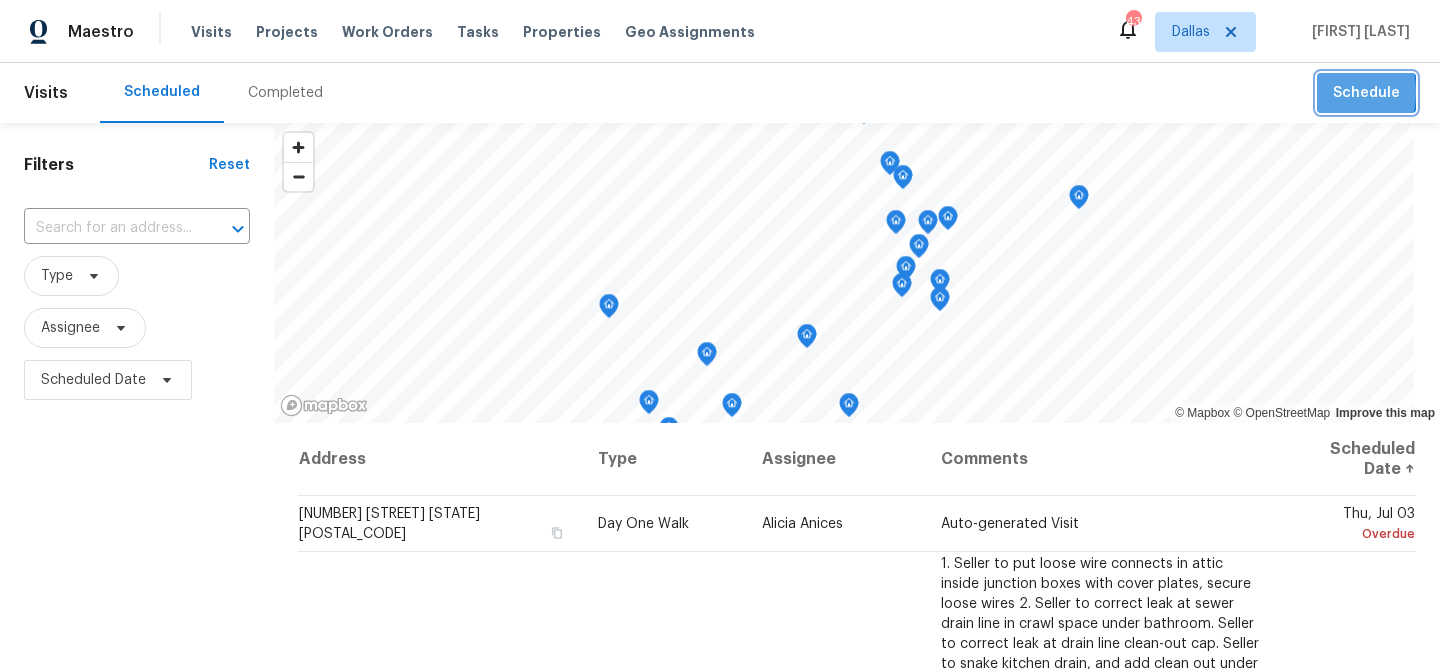 click on "Schedule" at bounding box center [1366, 93] 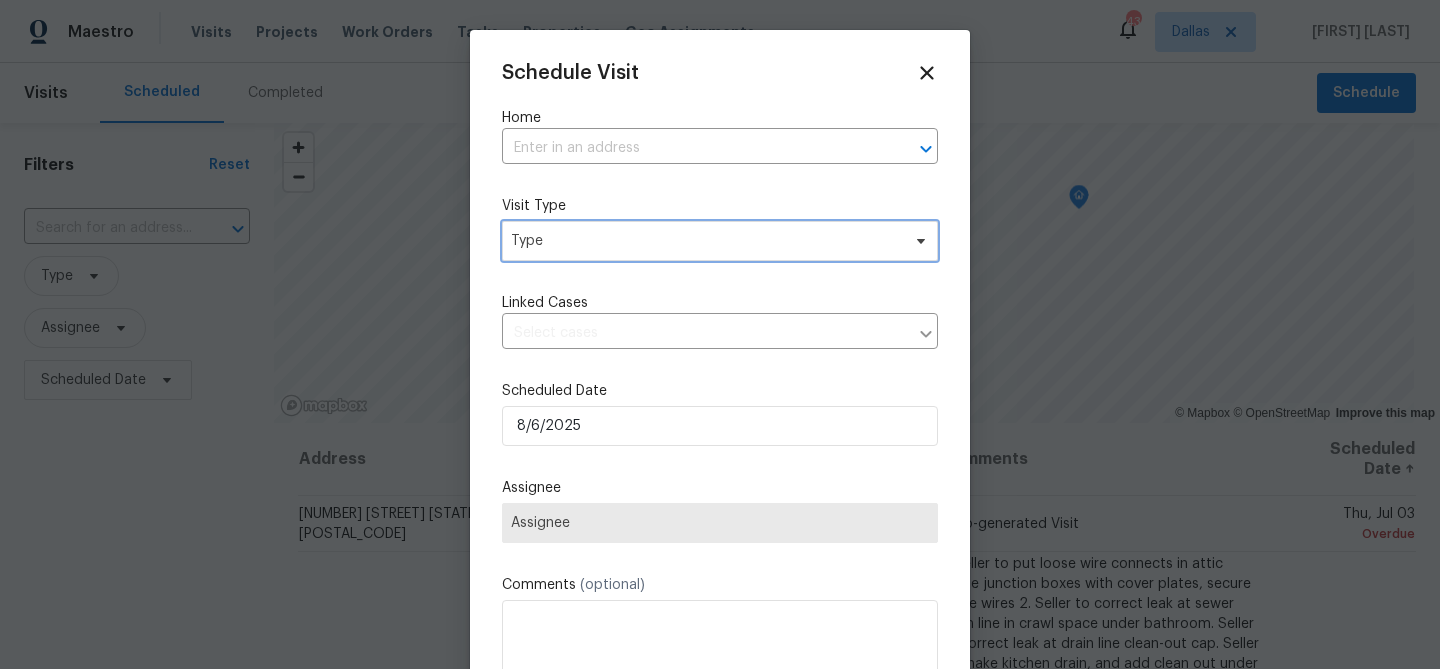 click on "Type" at bounding box center (705, 241) 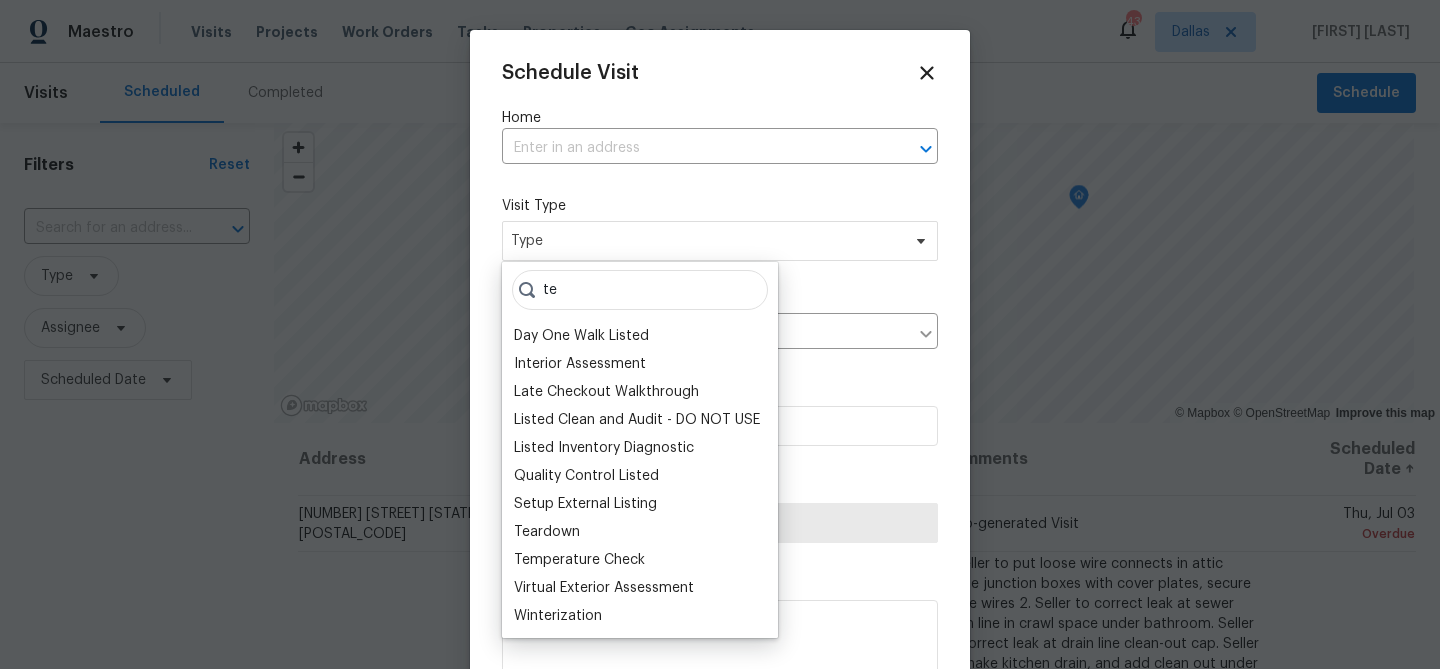 scroll, scrollTop: 0, scrollLeft: 0, axis: both 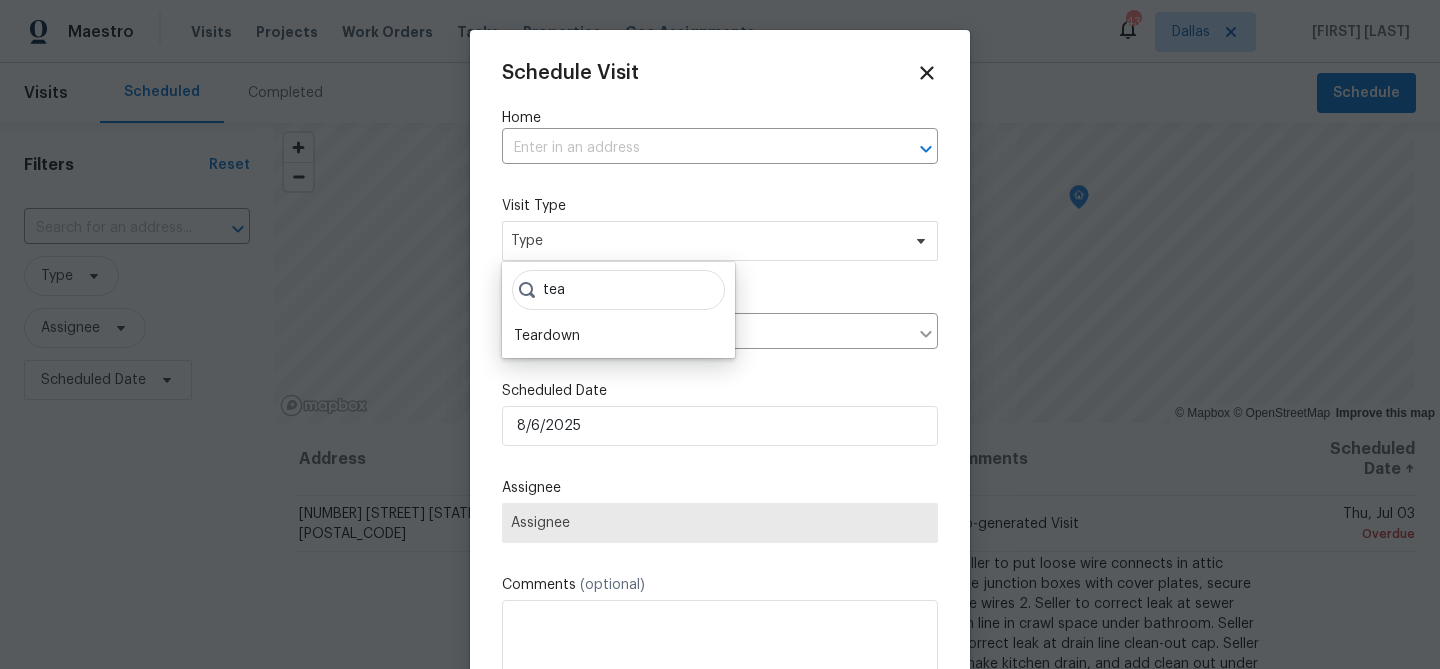 type on "tea" 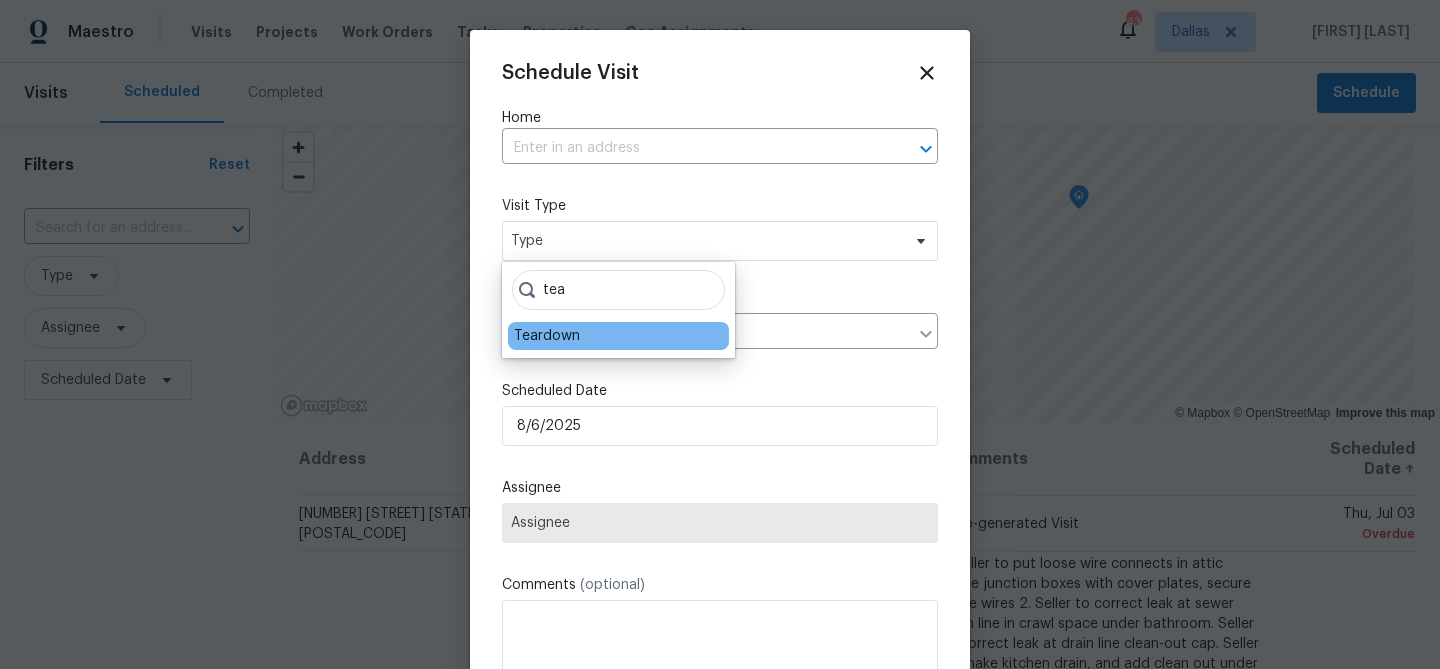 click on "Teardown" at bounding box center [618, 336] 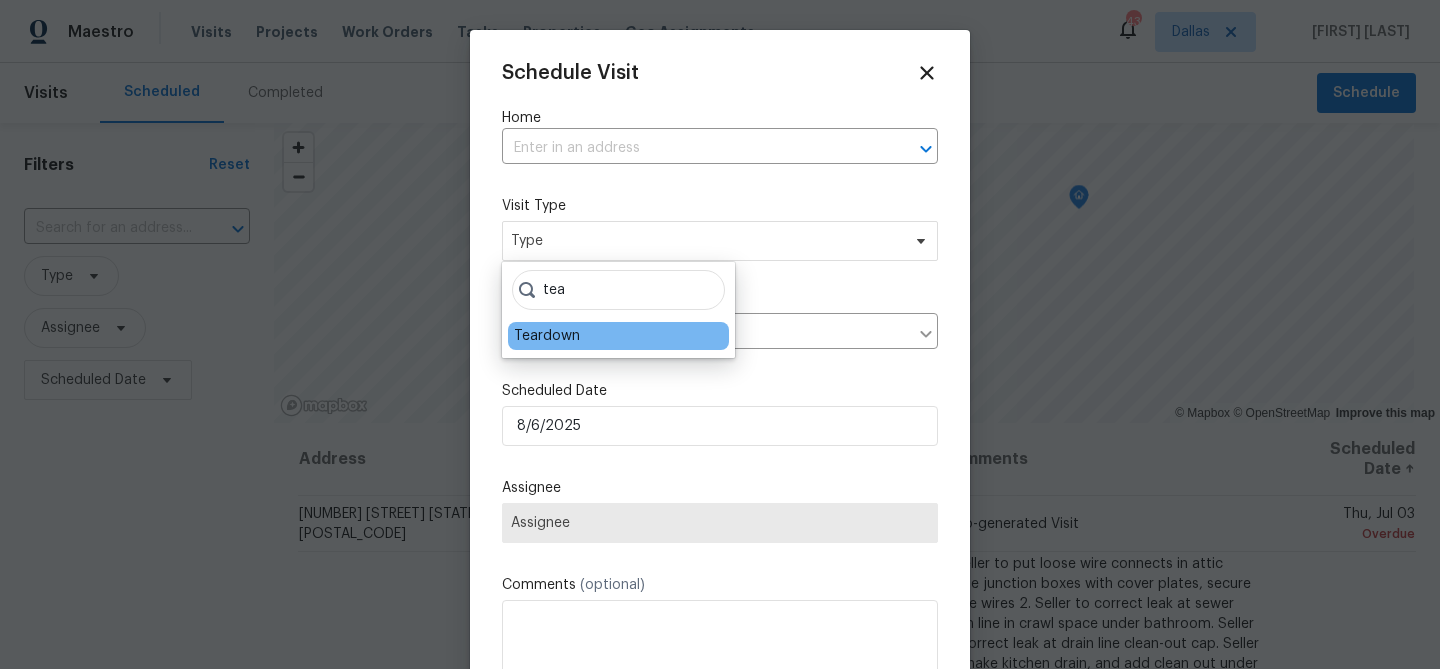 click on "Teardown" at bounding box center (618, 336) 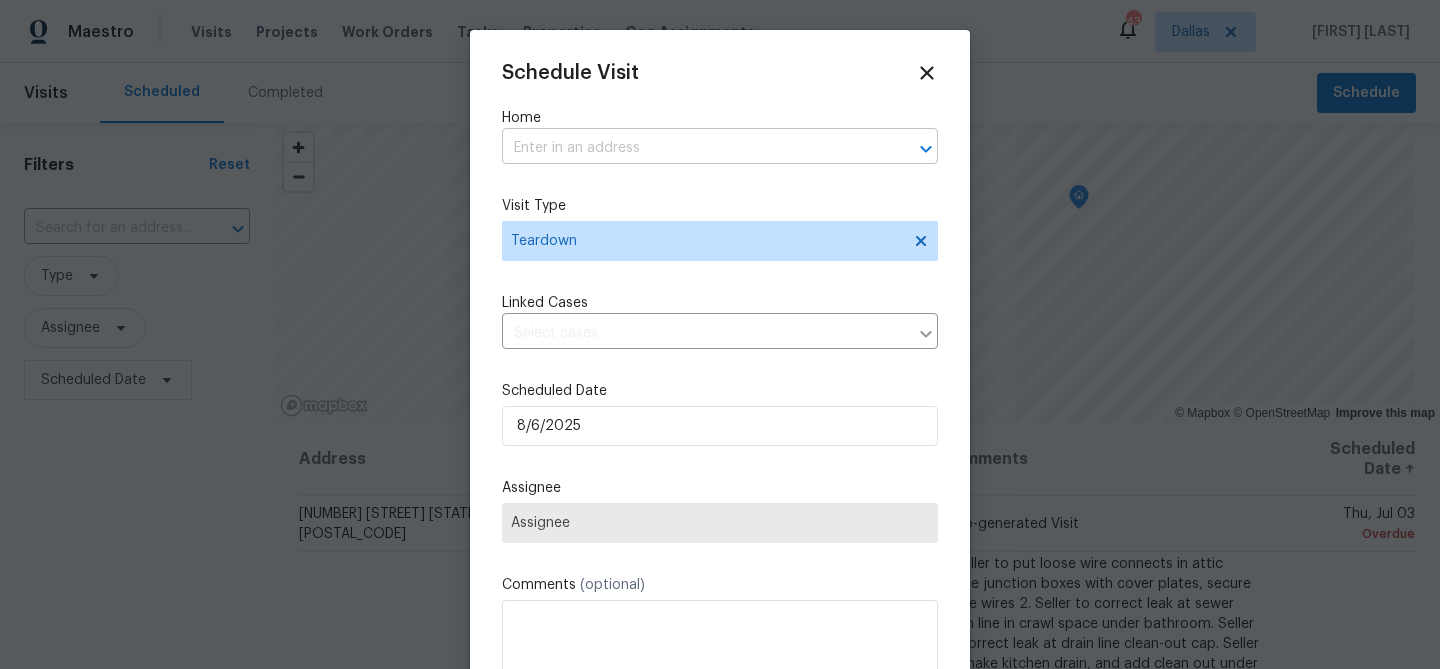 click at bounding box center (692, 148) 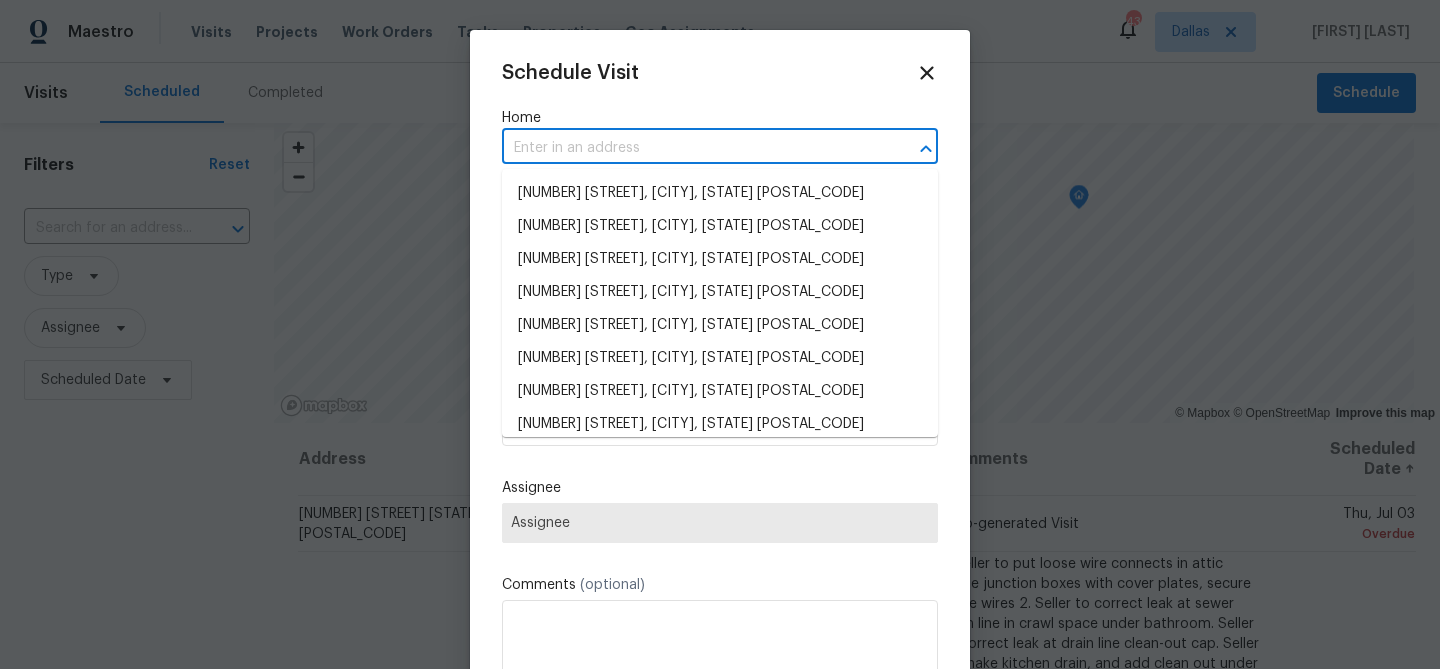 paste on "[NUMBER] [STREET], [CITY], [STATE] [POSTAL_CODE]" 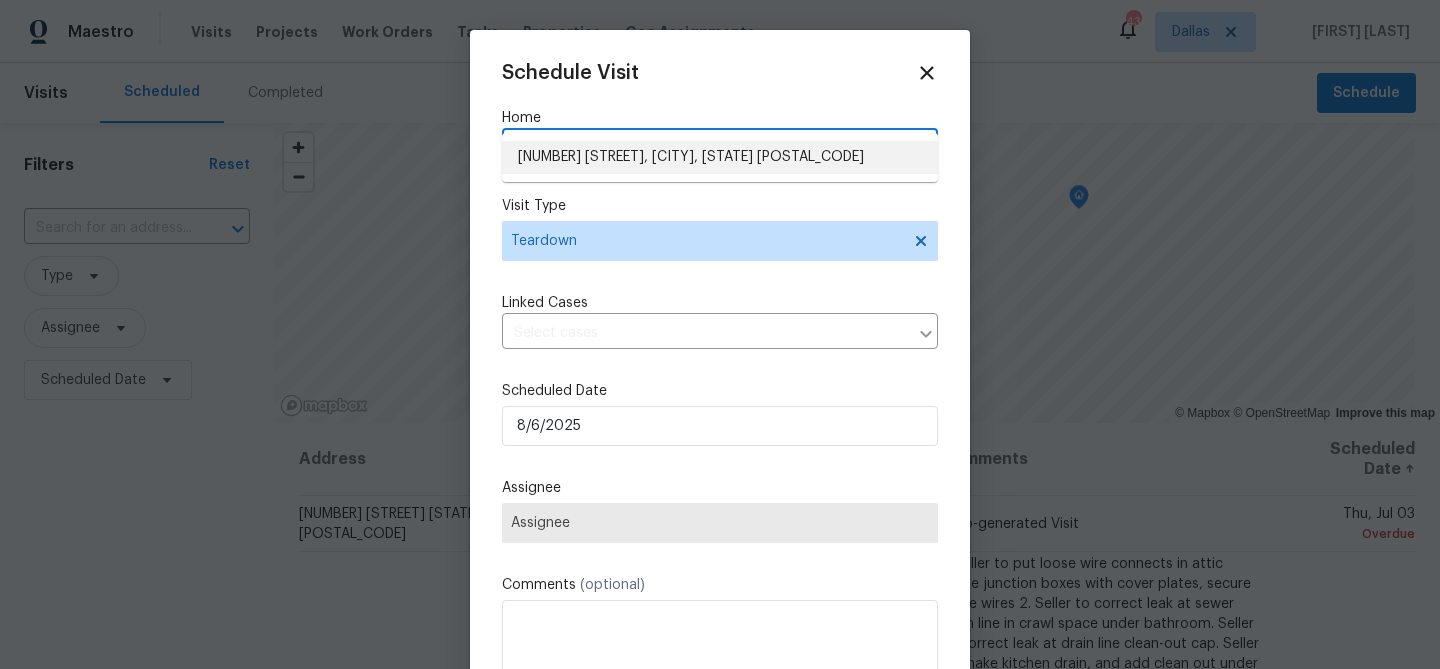 scroll, scrollTop: 35, scrollLeft: 0, axis: vertical 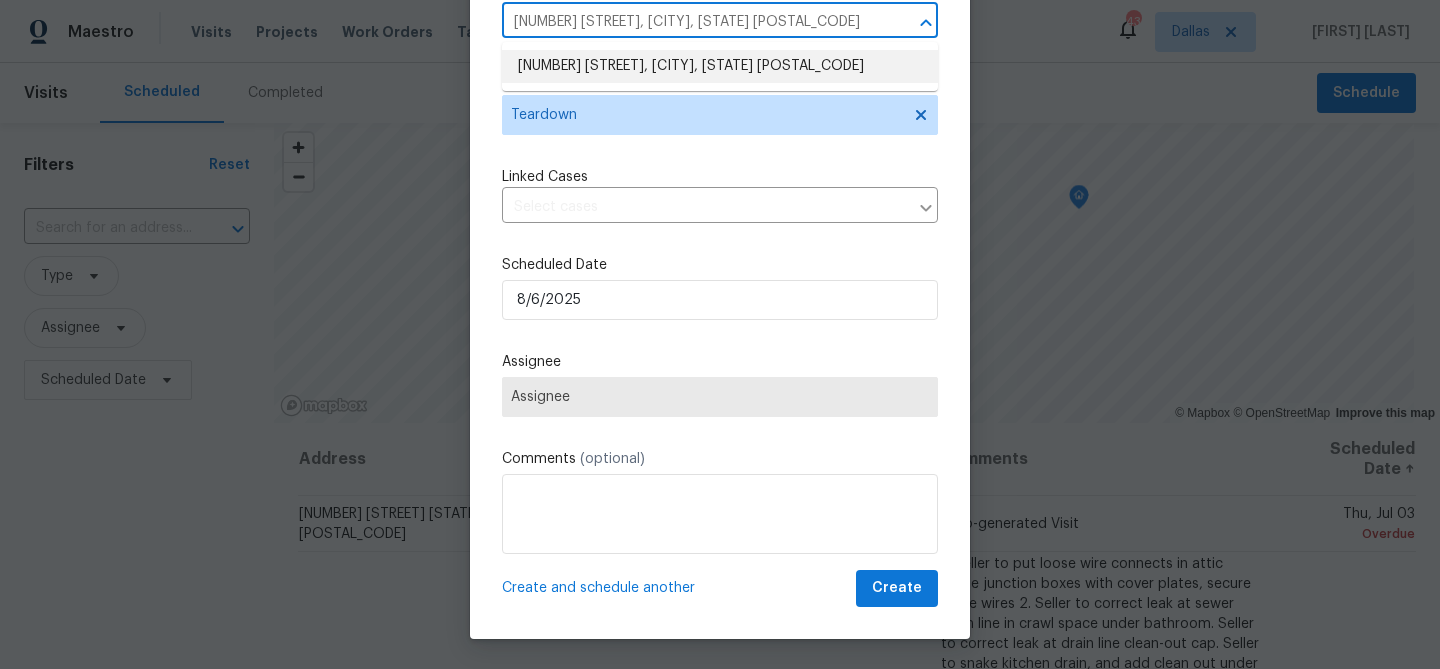 click on "[NUMBER] [STREET], [CITY], [STATE] [POSTAL_CODE]" at bounding box center [720, 66] 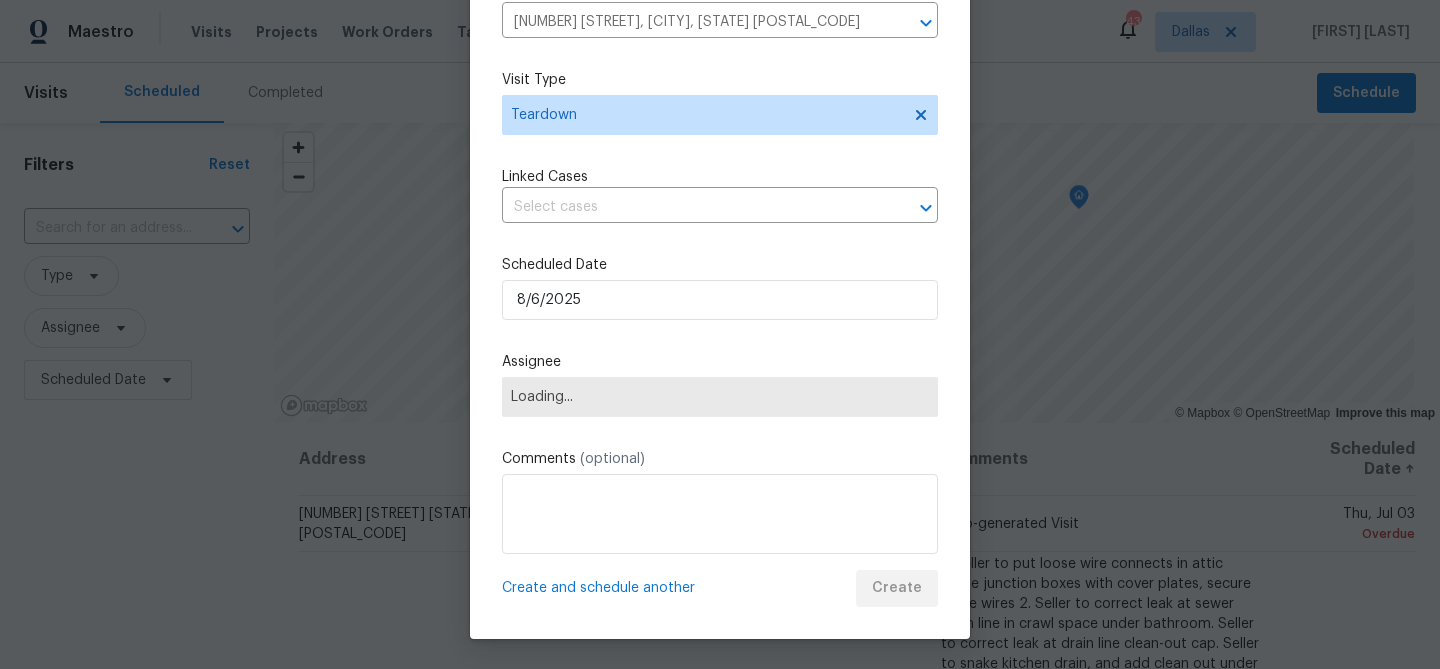 scroll, scrollTop: 0, scrollLeft: 0, axis: both 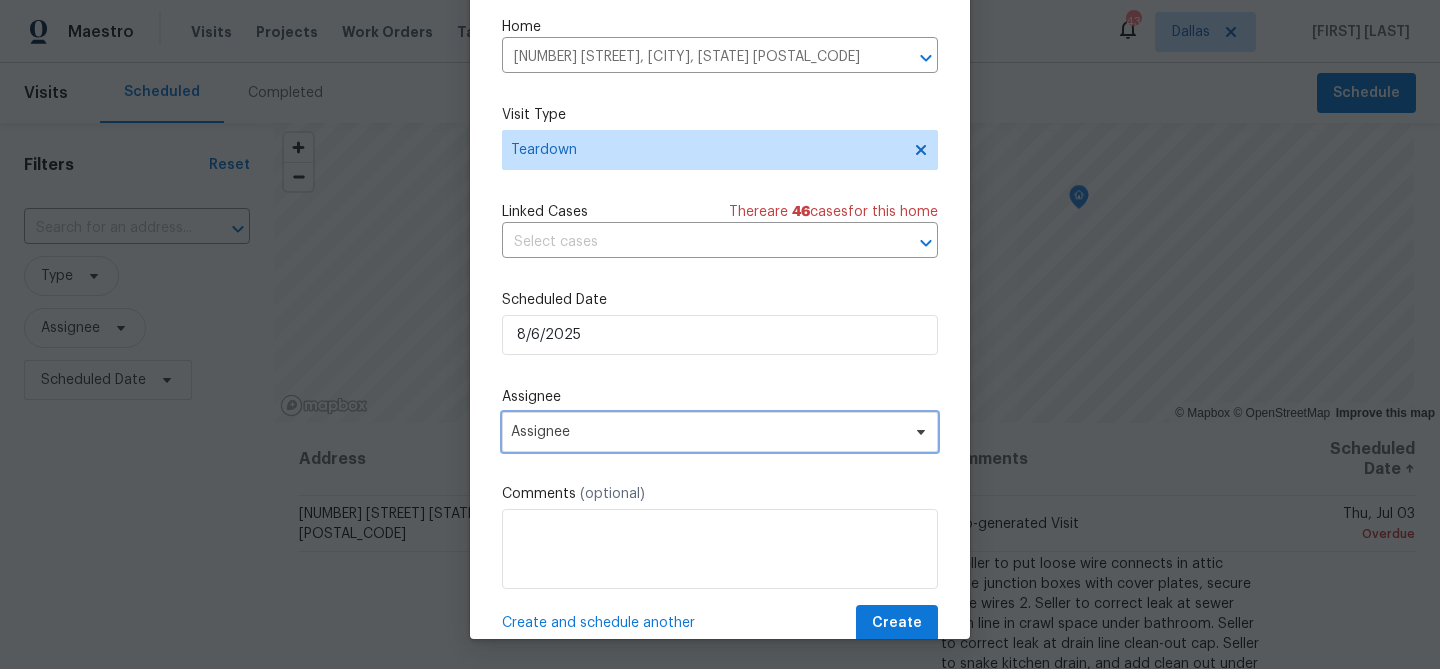 click on "Assignee" at bounding box center (707, 432) 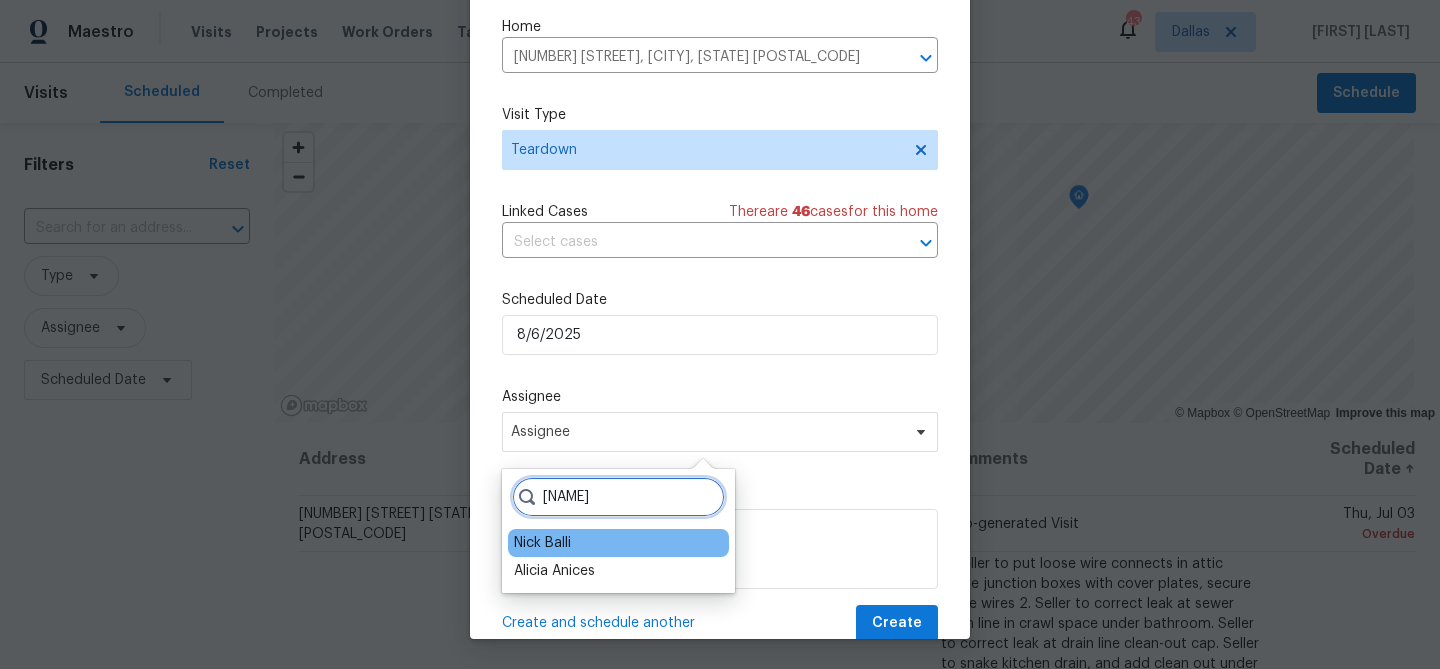 type on "[NAME]" 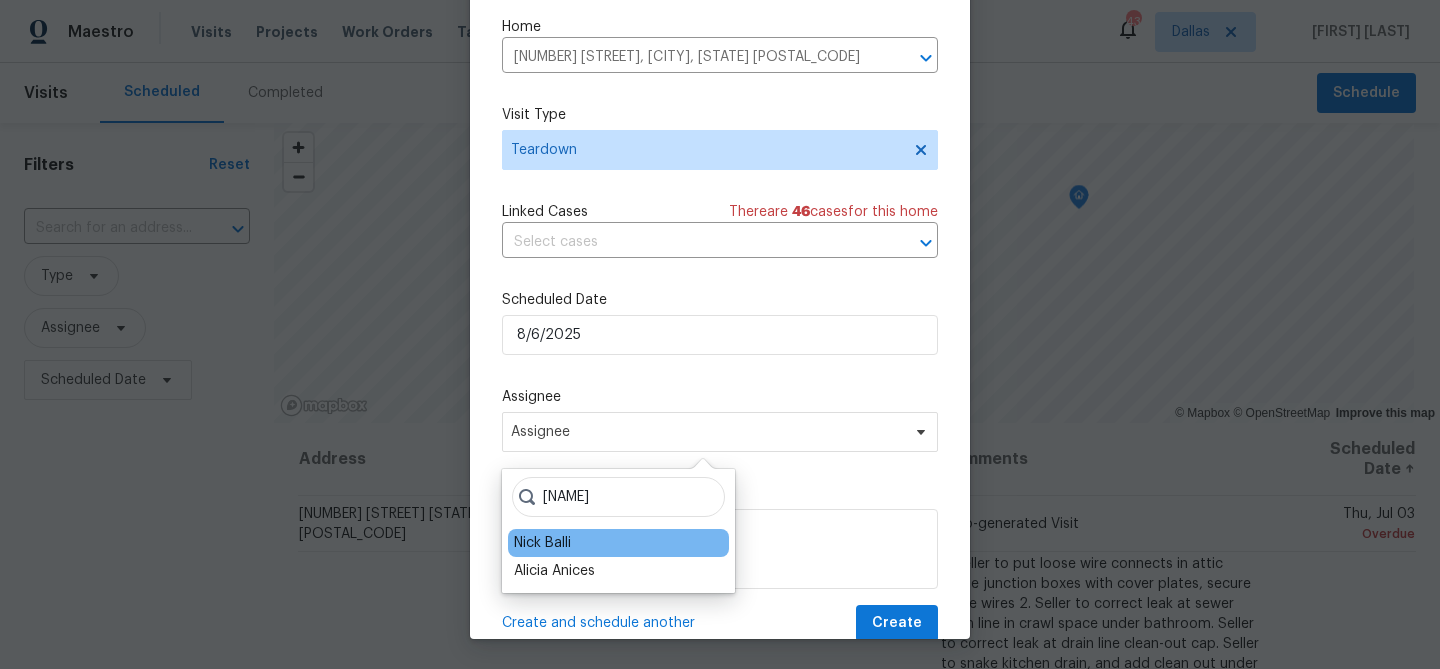 click on "Nick Balli" at bounding box center (618, 543) 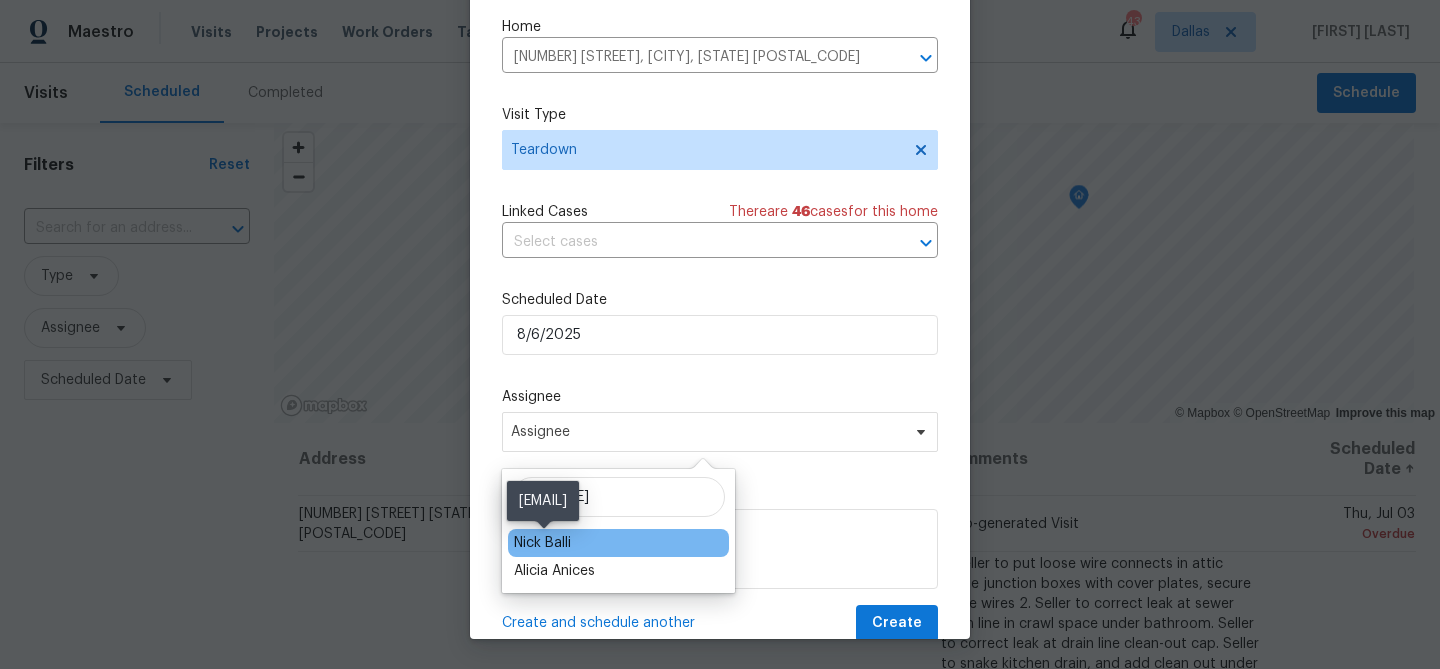 click on "Nick Balli" at bounding box center [542, 543] 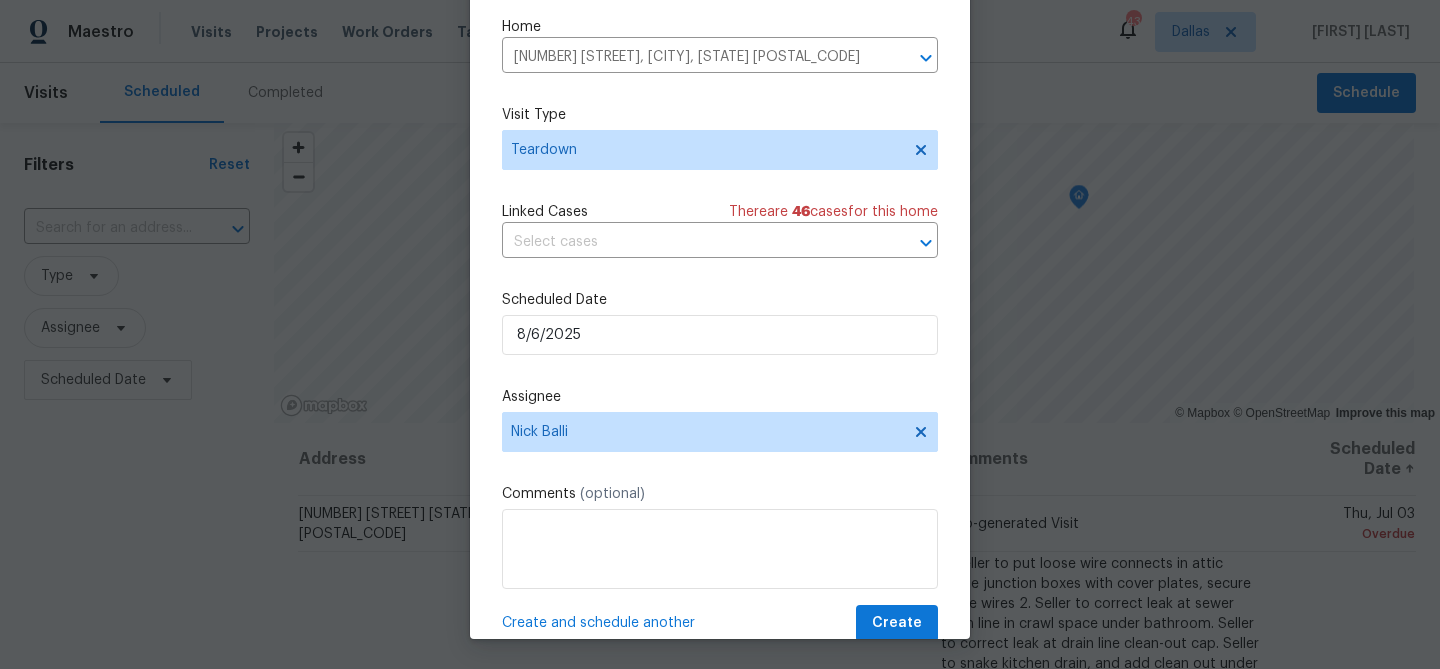 scroll, scrollTop: 36, scrollLeft: 0, axis: vertical 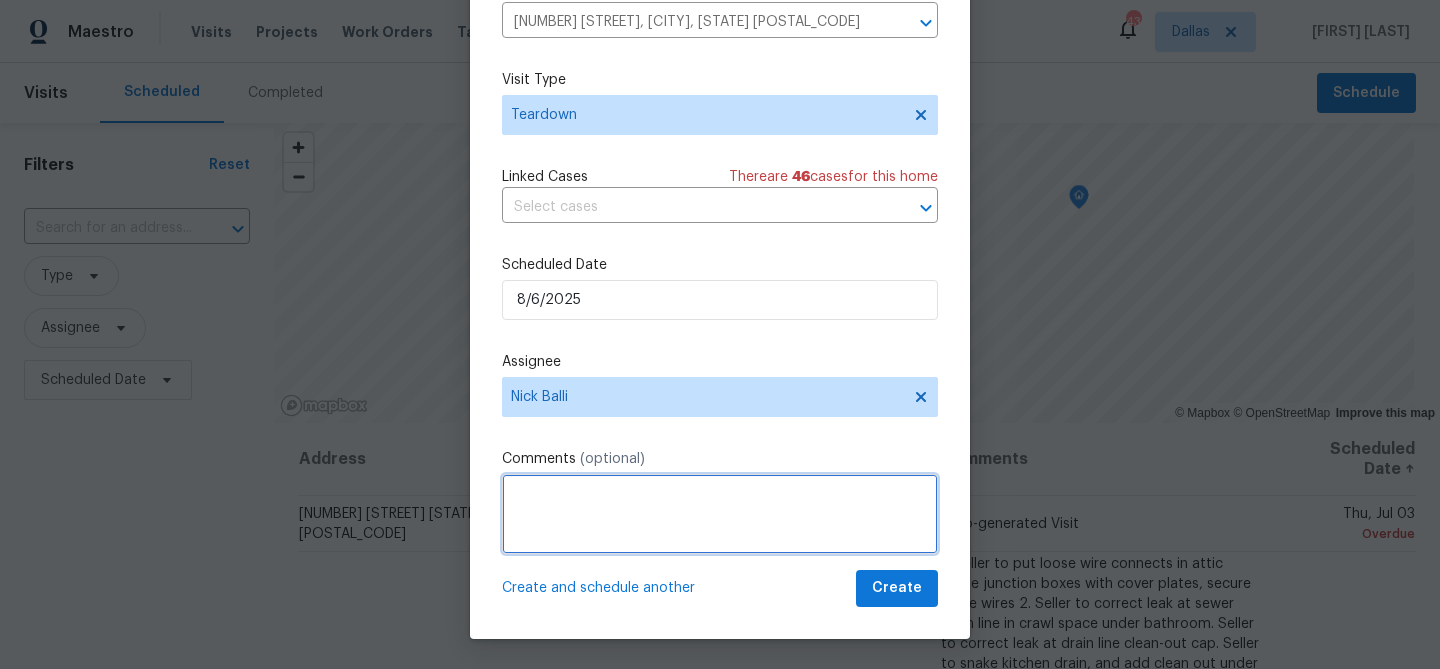 click at bounding box center [720, 514] 